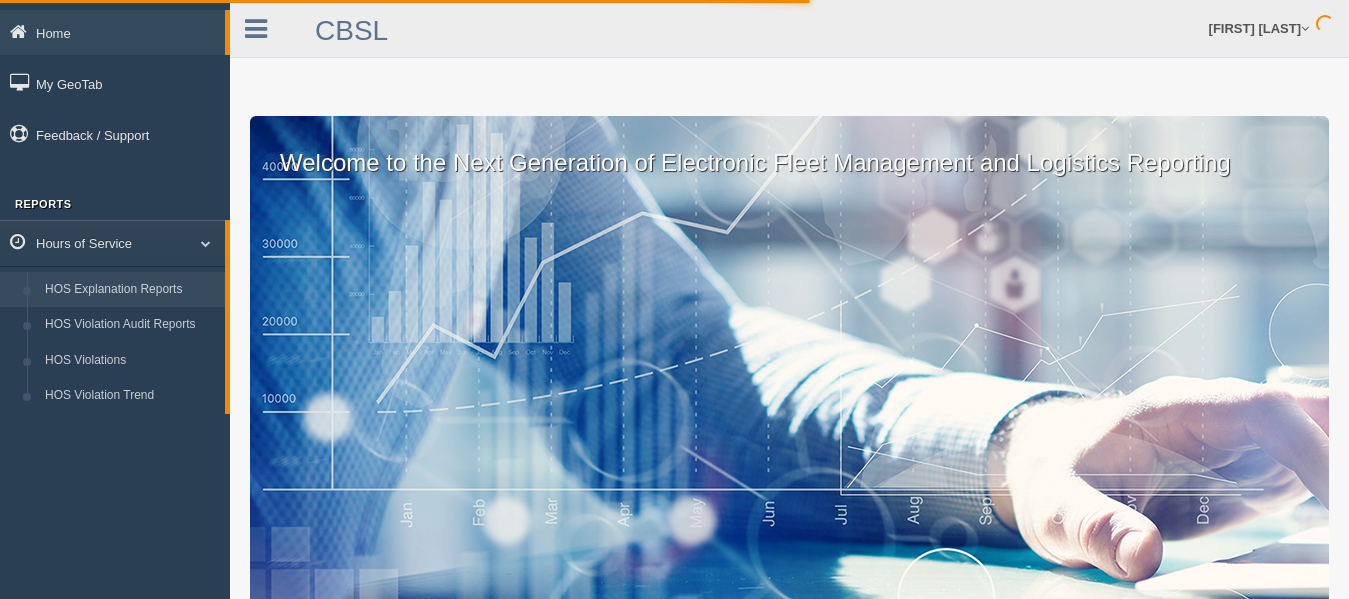 scroll, scrollTop: 0, scrollLeft: 0, axis: both 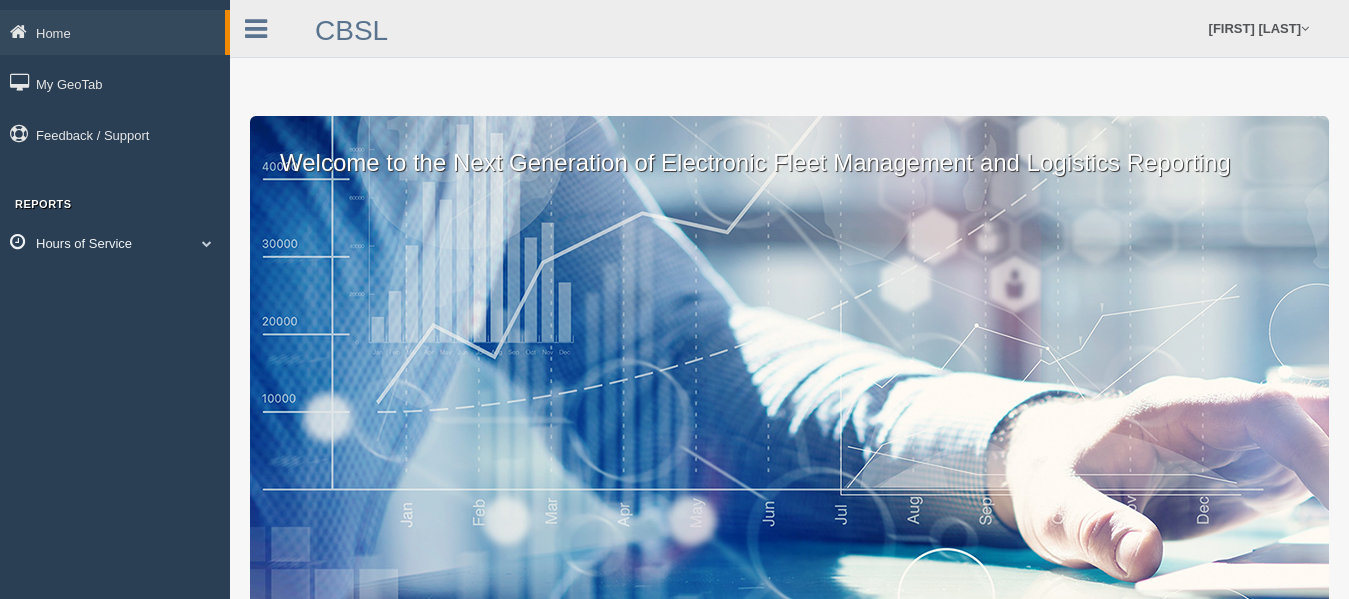 click at bounding box center (207, 243) 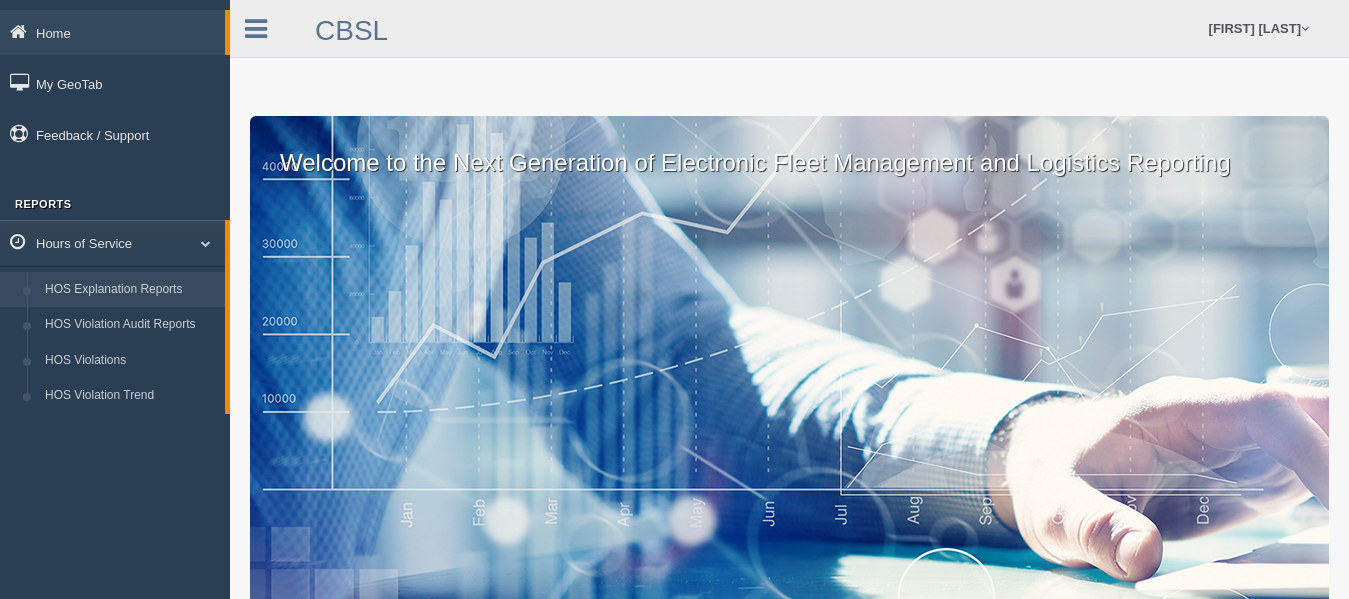 click on "HOS Explanation Reports" at bounding box center [130, 290] 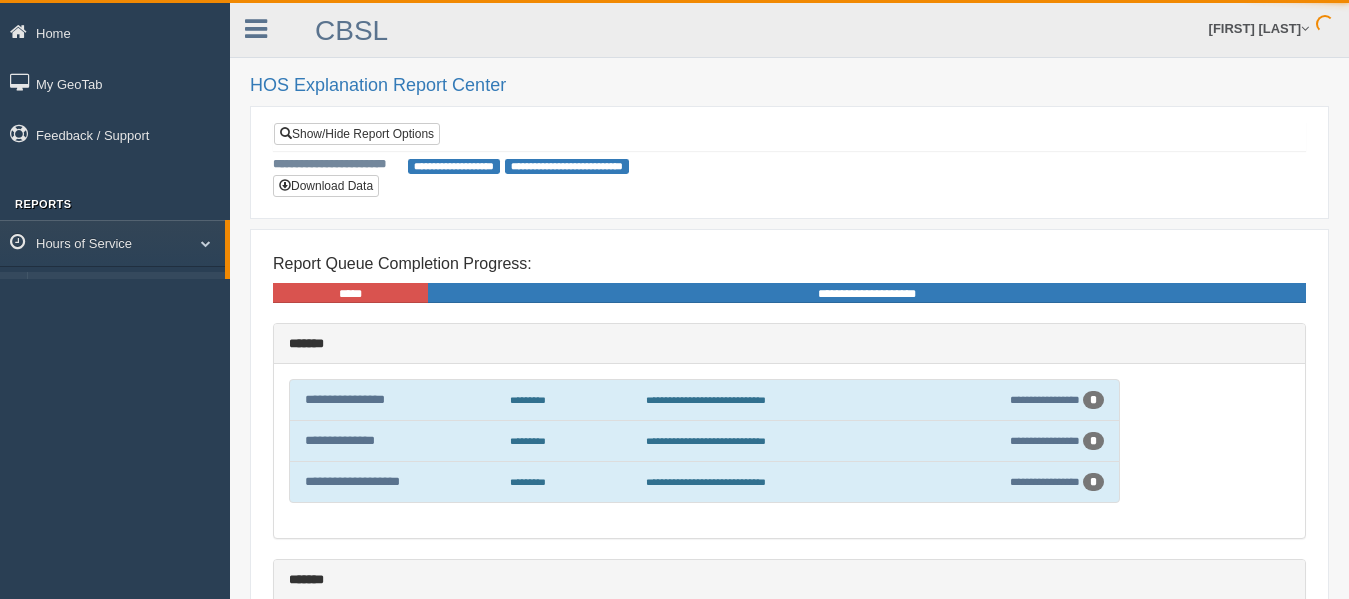 scroll, scrollTop: 0, scrollLeft: 0, axis: both 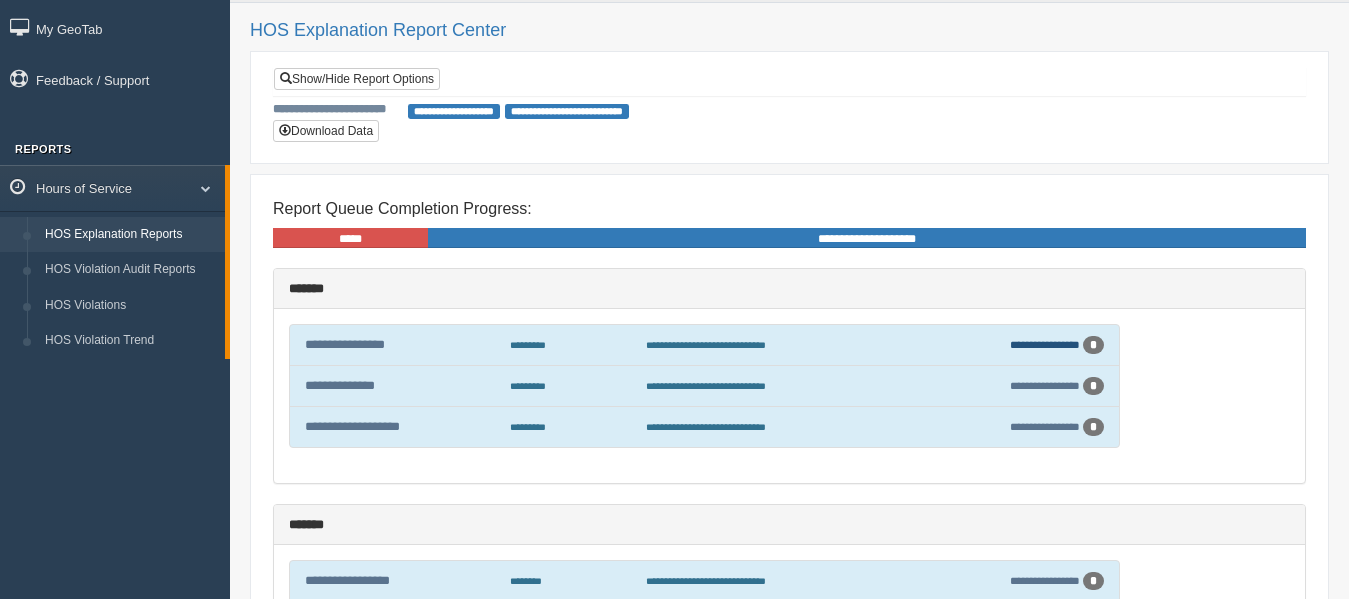 click on "**********" at bounding box center [1045, 344] 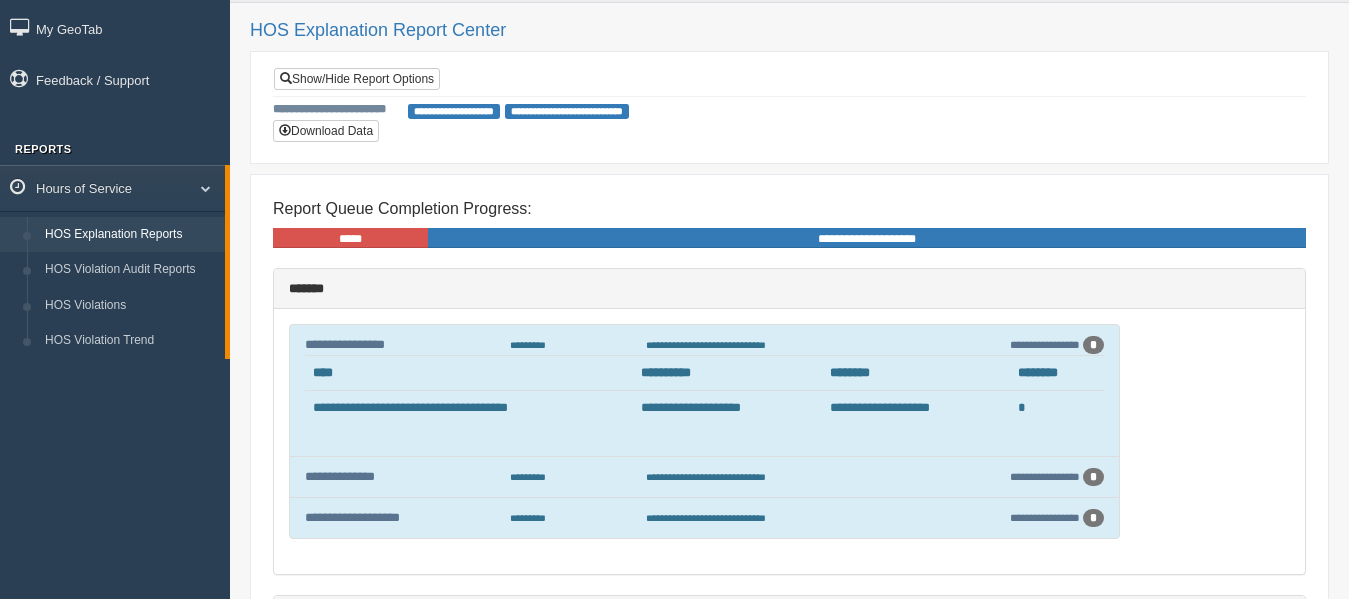 click on "**********" at bounding box center (706, 345) 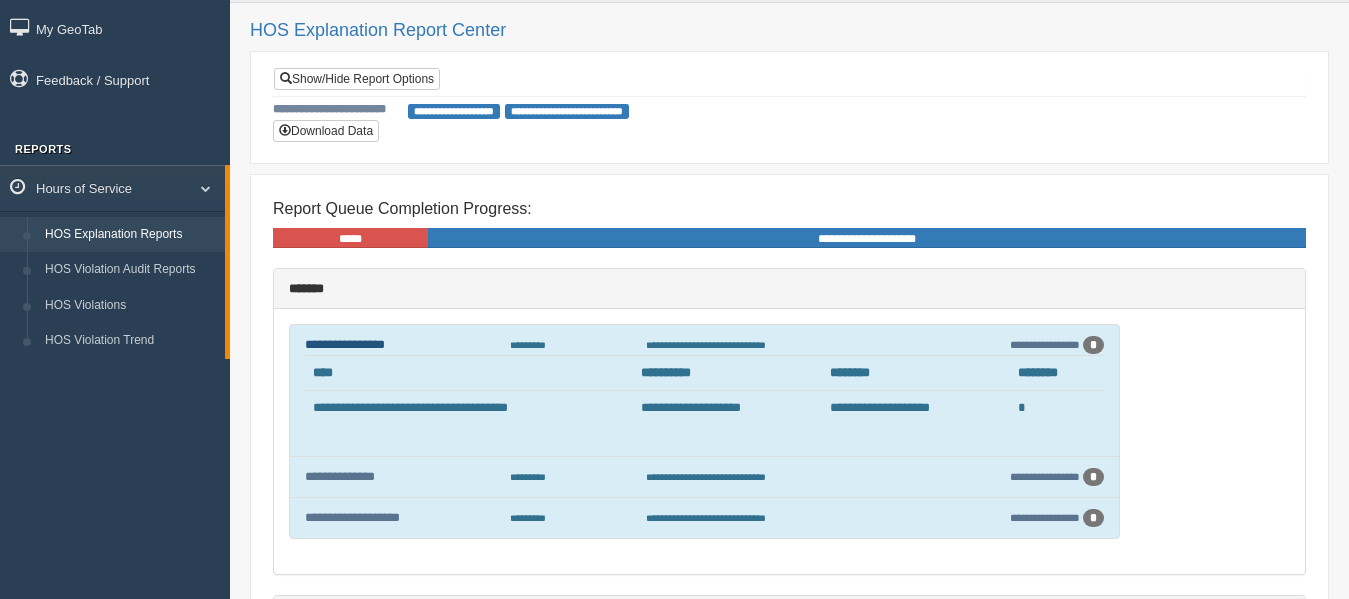 click on "**********" at bounding box center [345, 344] 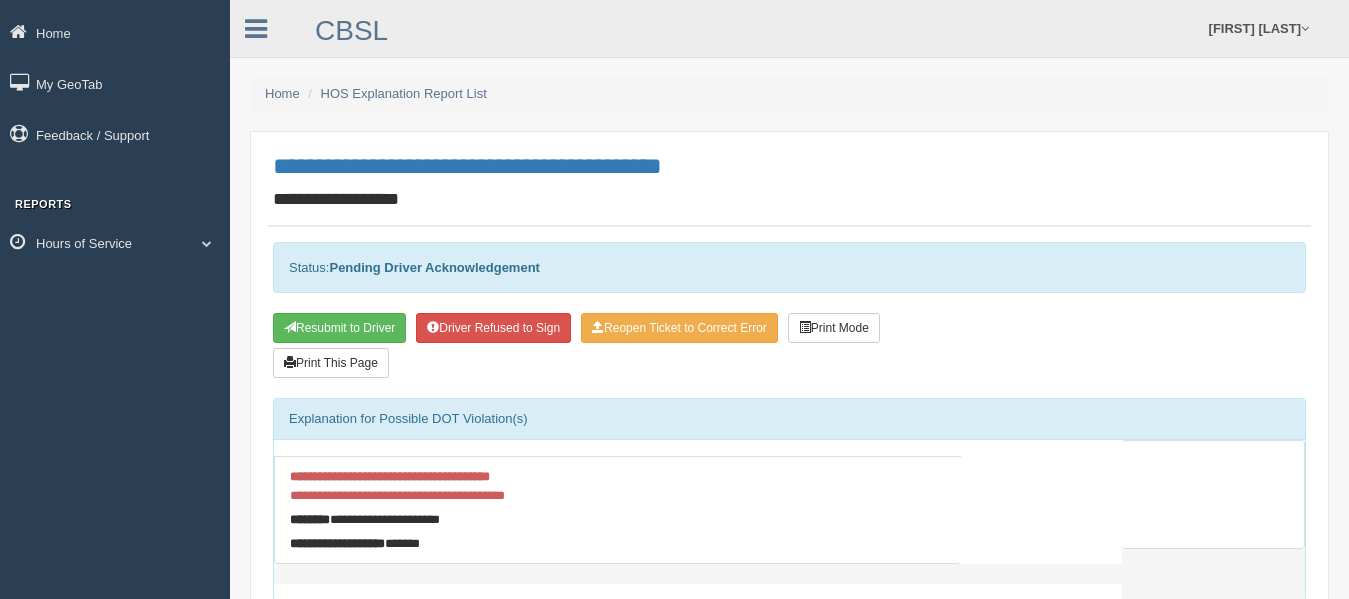 scroll, scrollTop: 0, scrollLeft: 0, axis: both 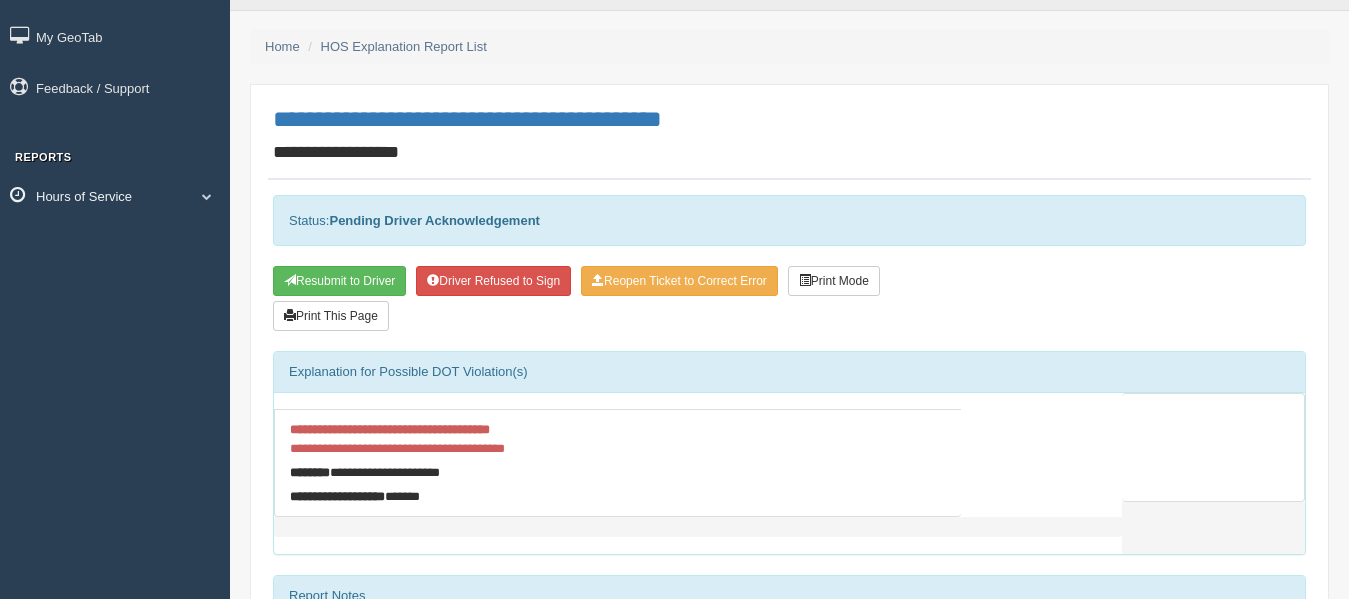 click at bounding box center [207, 196] 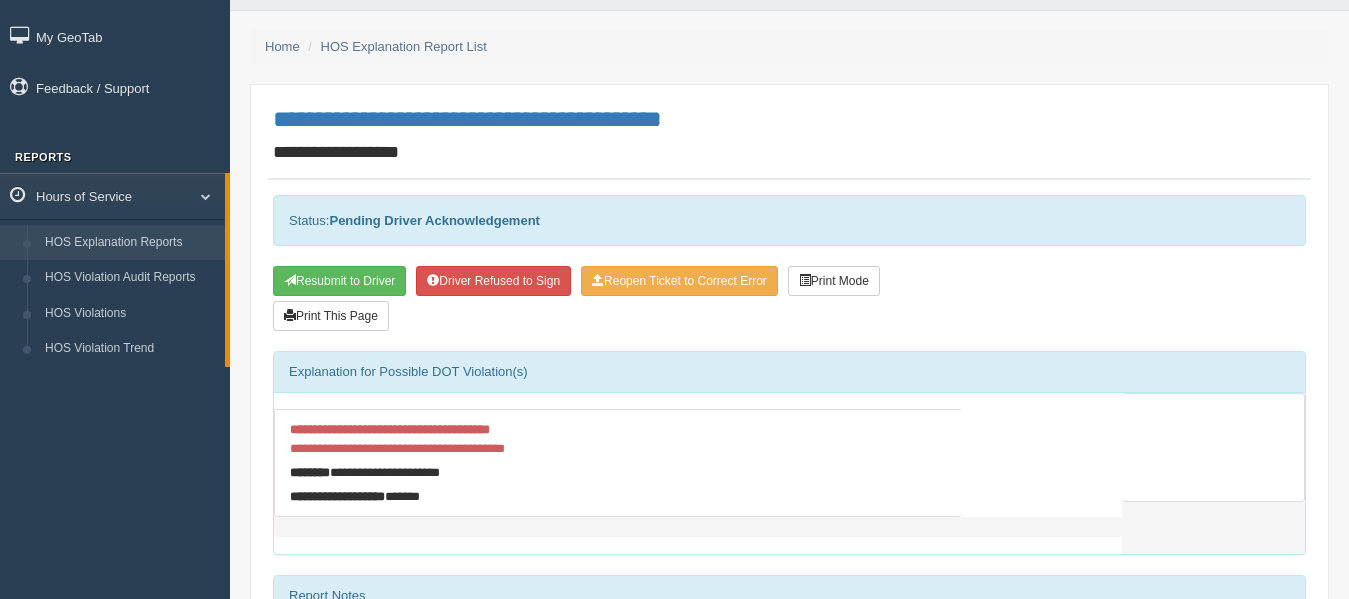 click on "HOS Explanation Reports" at bounding box center [130, 243] 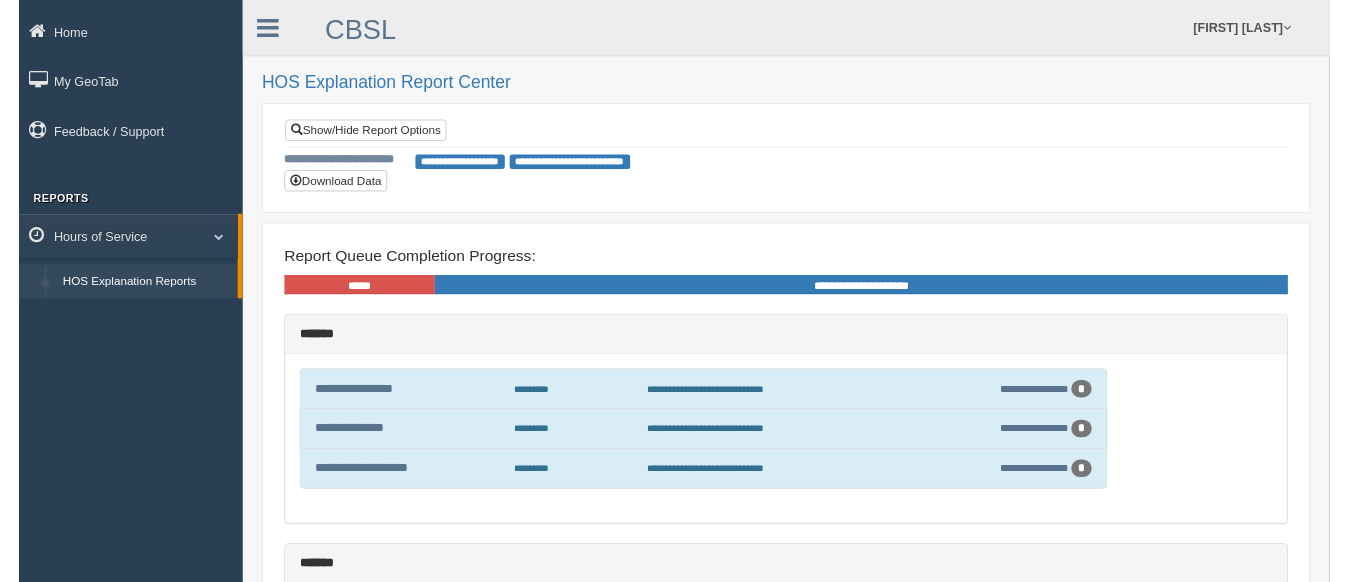 scroll, scrollTop: 0, scrollLeft: 0, axis: both 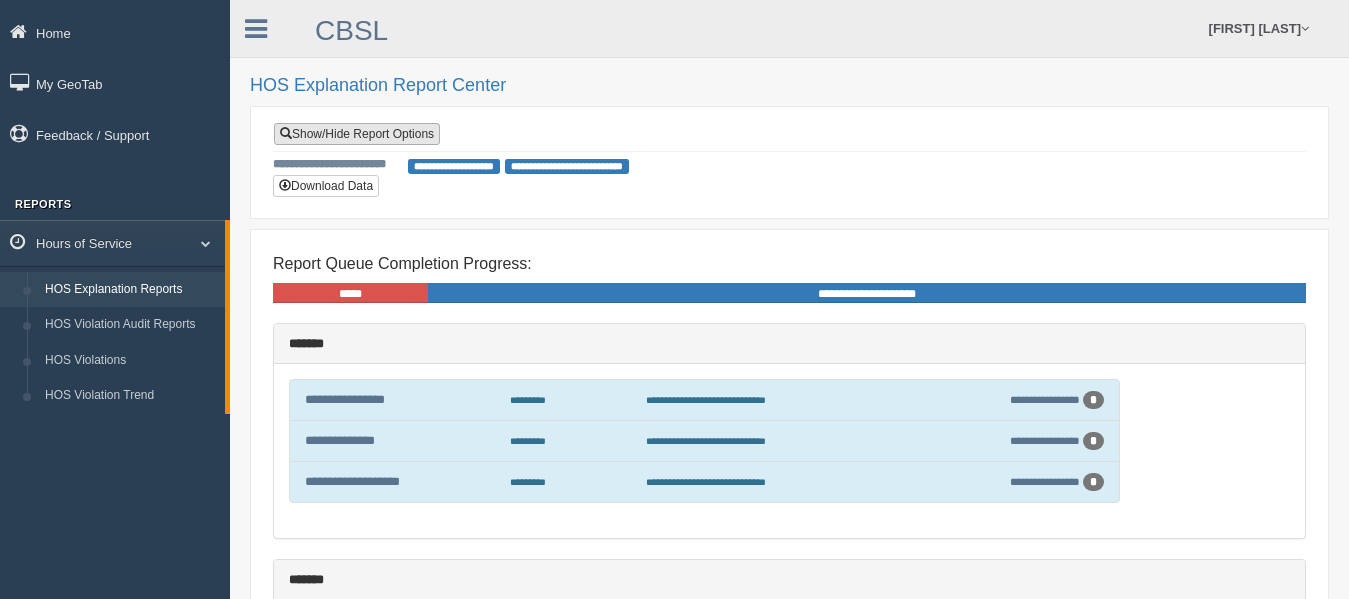 click on "Show/Hide Report Options" at bounding box center (357, 134) 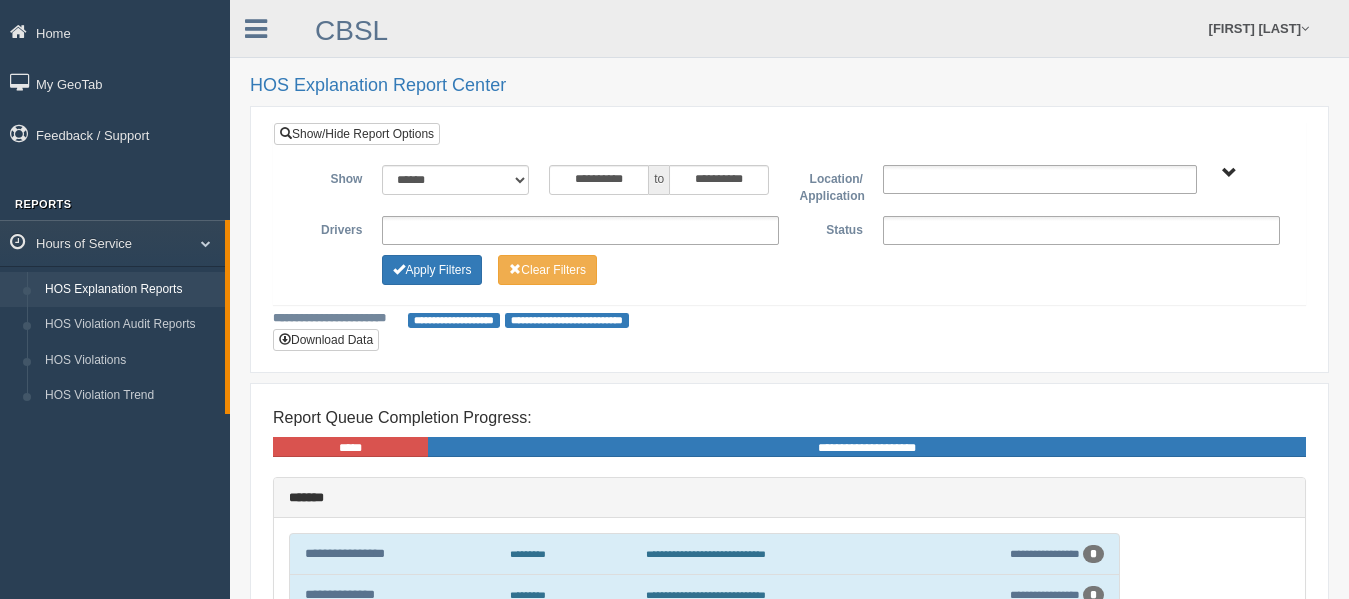 click on "CBSL Transportation Services" at bounding box center [1229, 173] 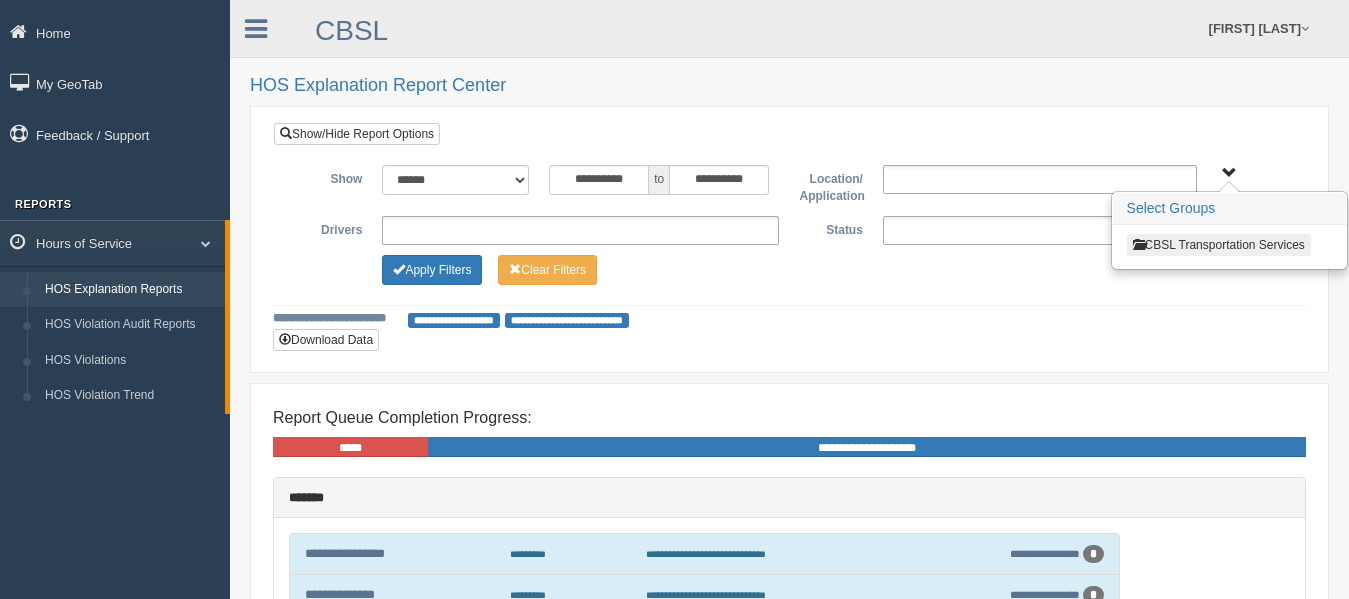 click on "CBSL Transportation Services" at bounding box center (1219, 245) 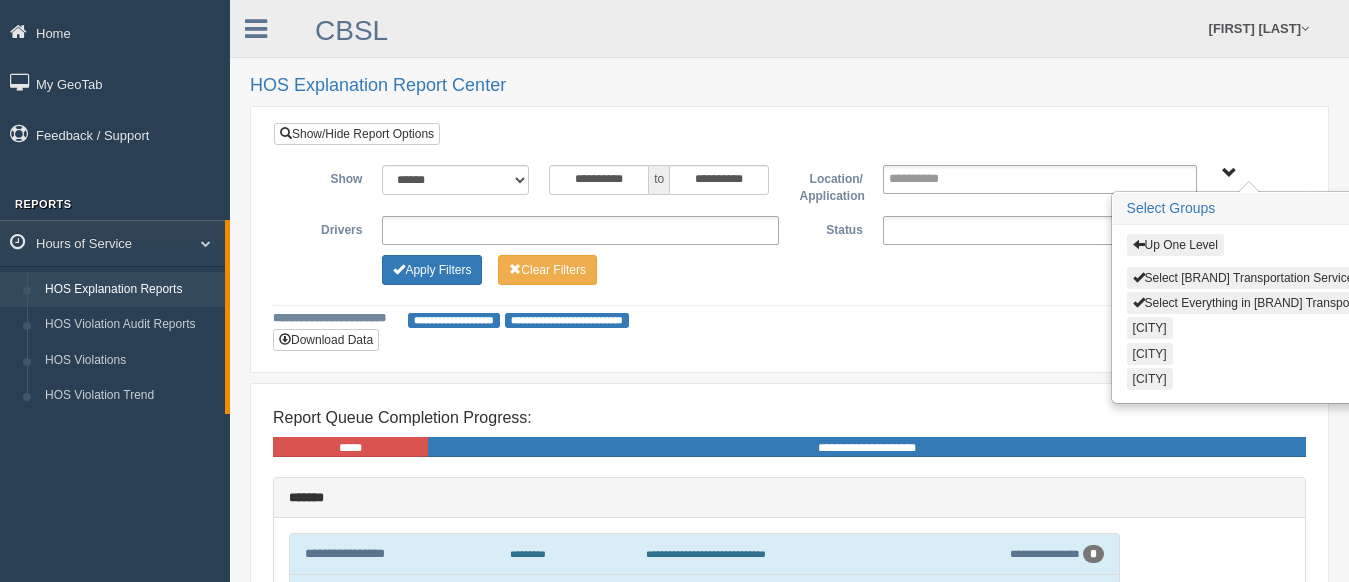 click on "[CITY]" at bounding box center [1150, 354] 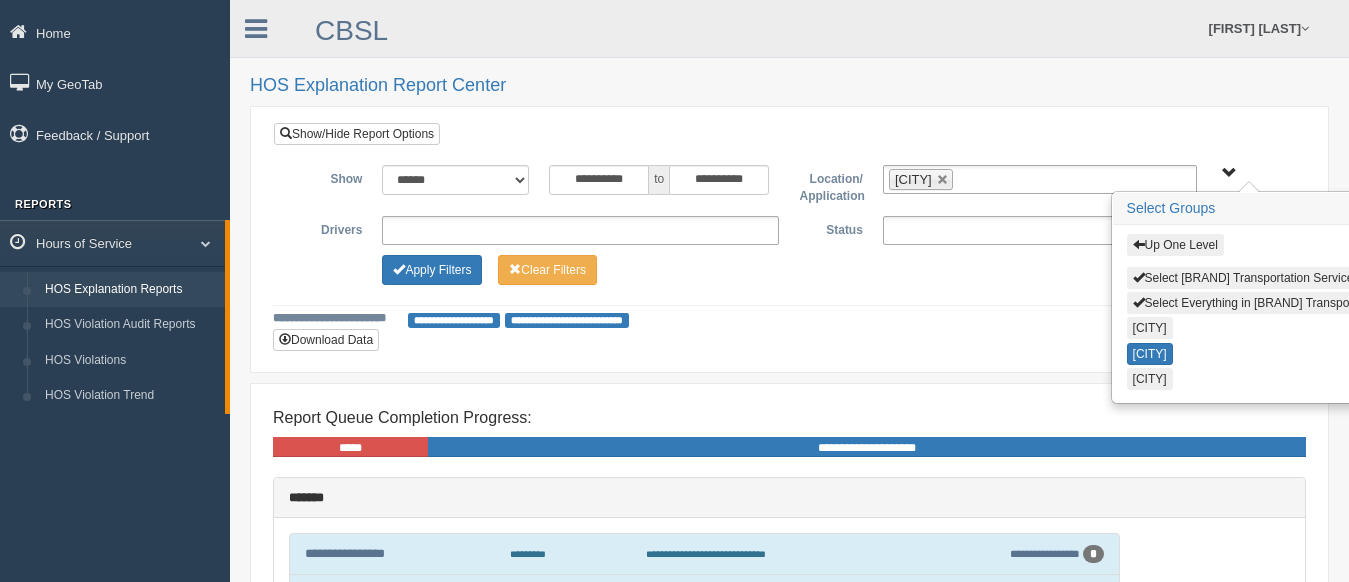 click on "**********" at bounding box center [789, 319] 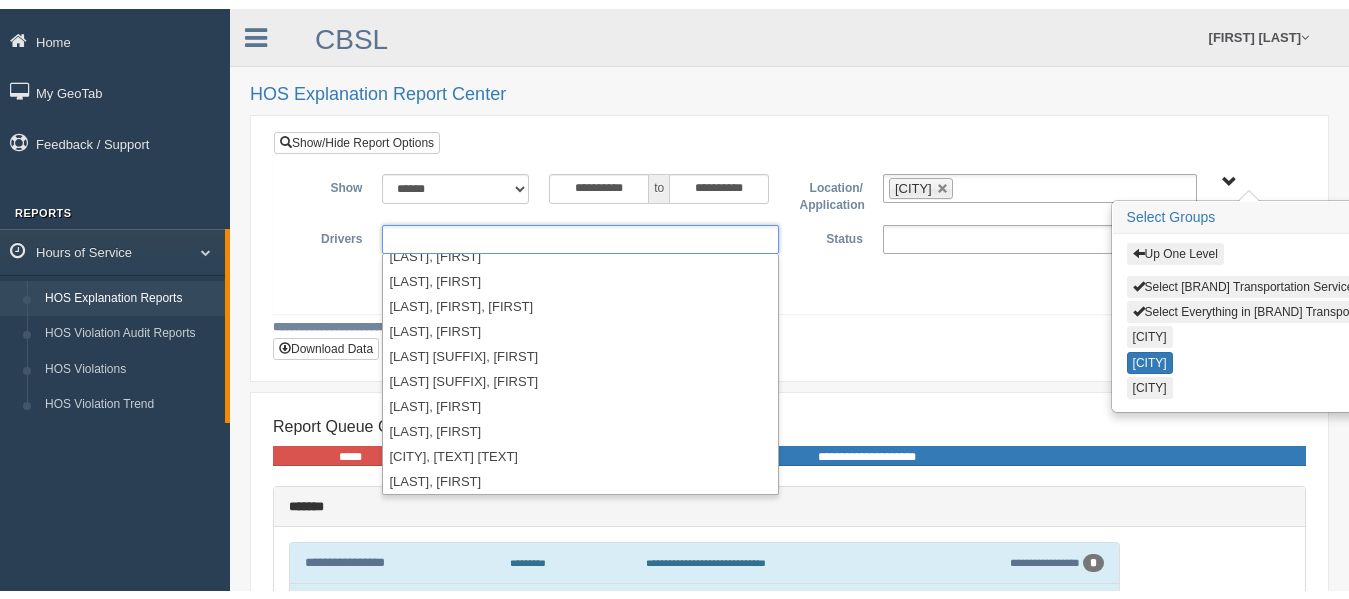 scroll, scrollTop: 0, scrollLeft: 0, axis: both 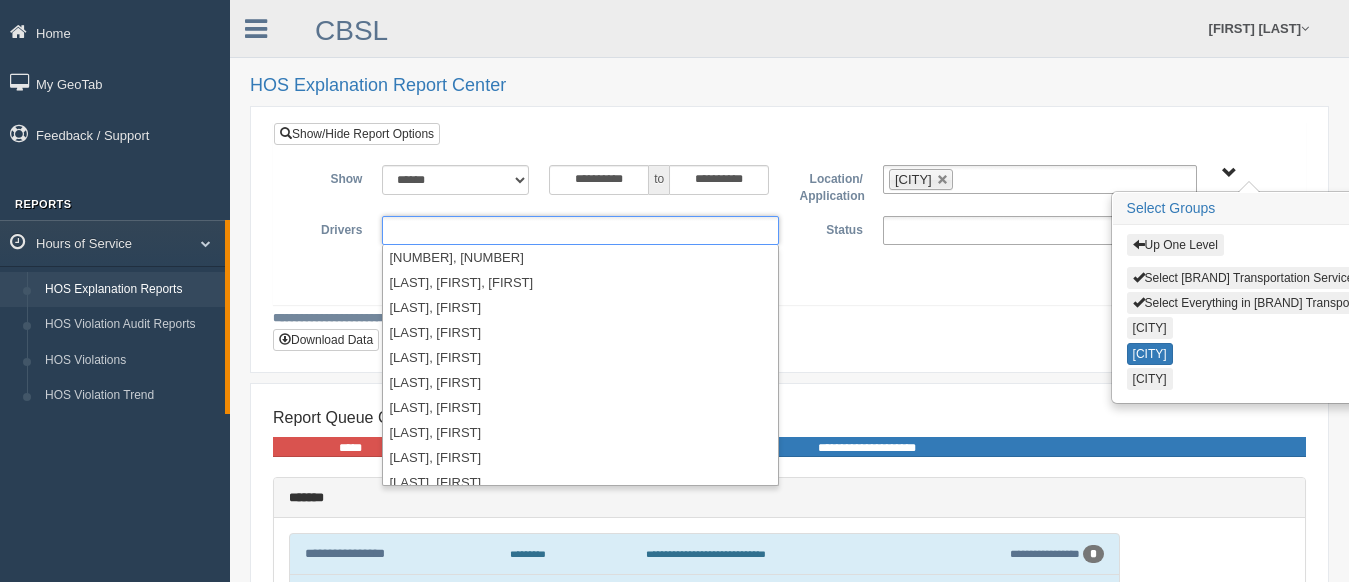 click on "**********" at bounding box center (789, 227) 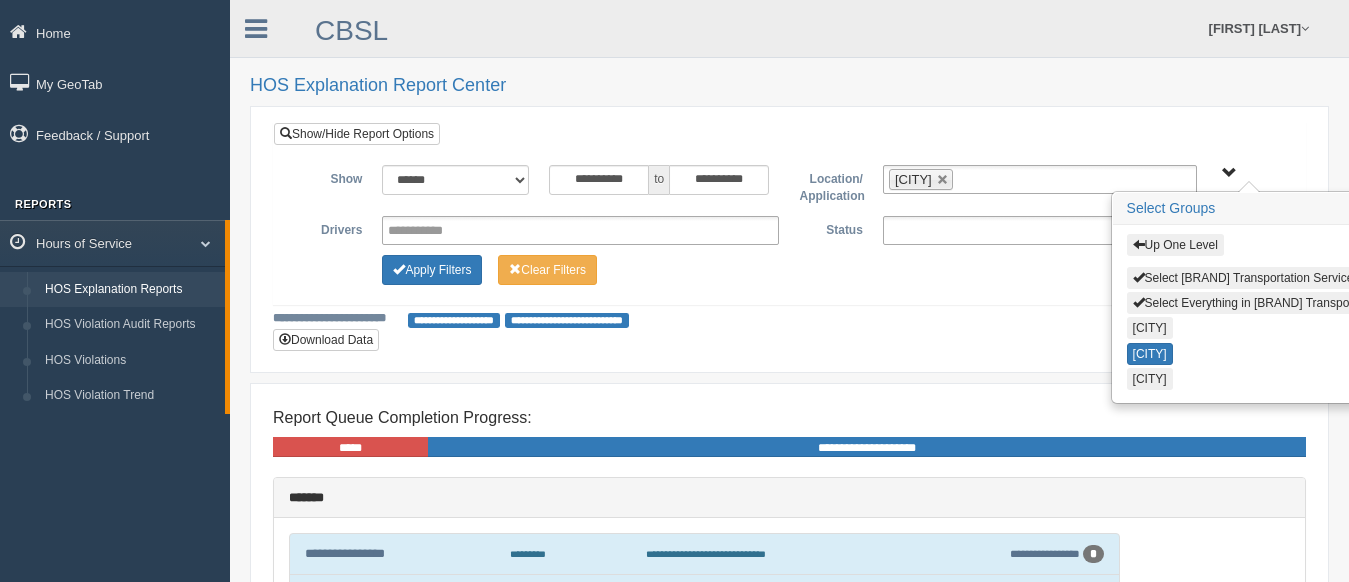 click on "Up One Level Select [BRAND] Transportation Services Select Everything in [BRAND] [CITY] [CITY] [CITY]" at bounding box center (1229, 173) 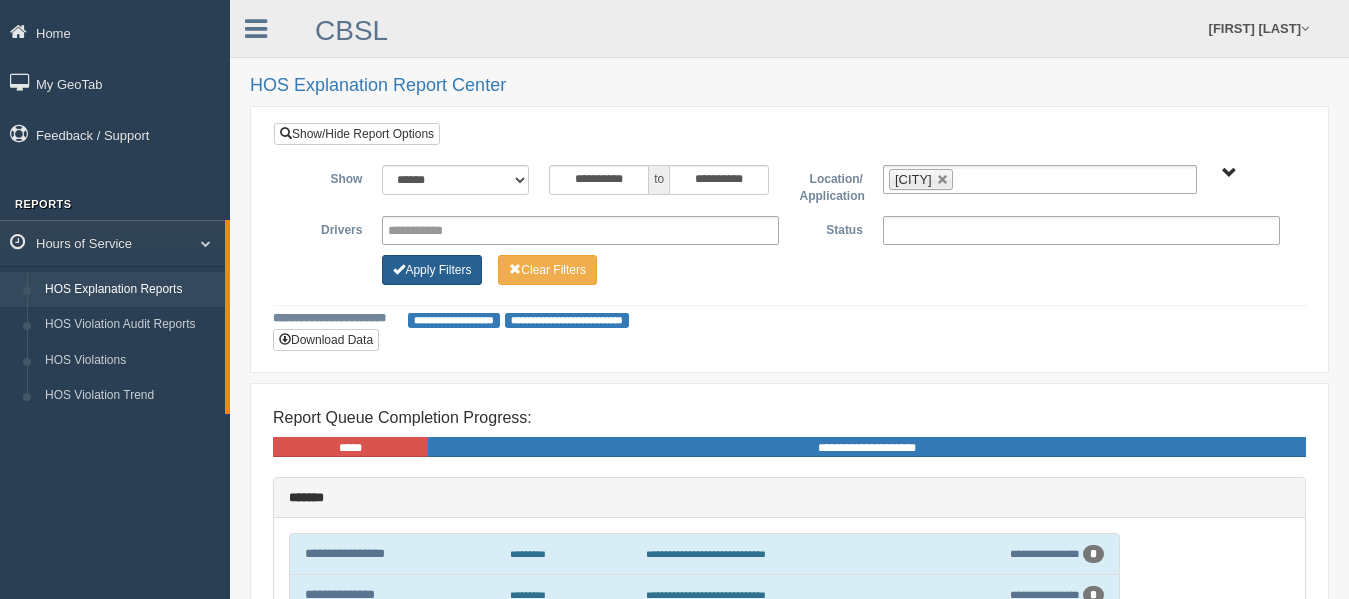 click on "Apply Filters" at bounding box center (432, 270) 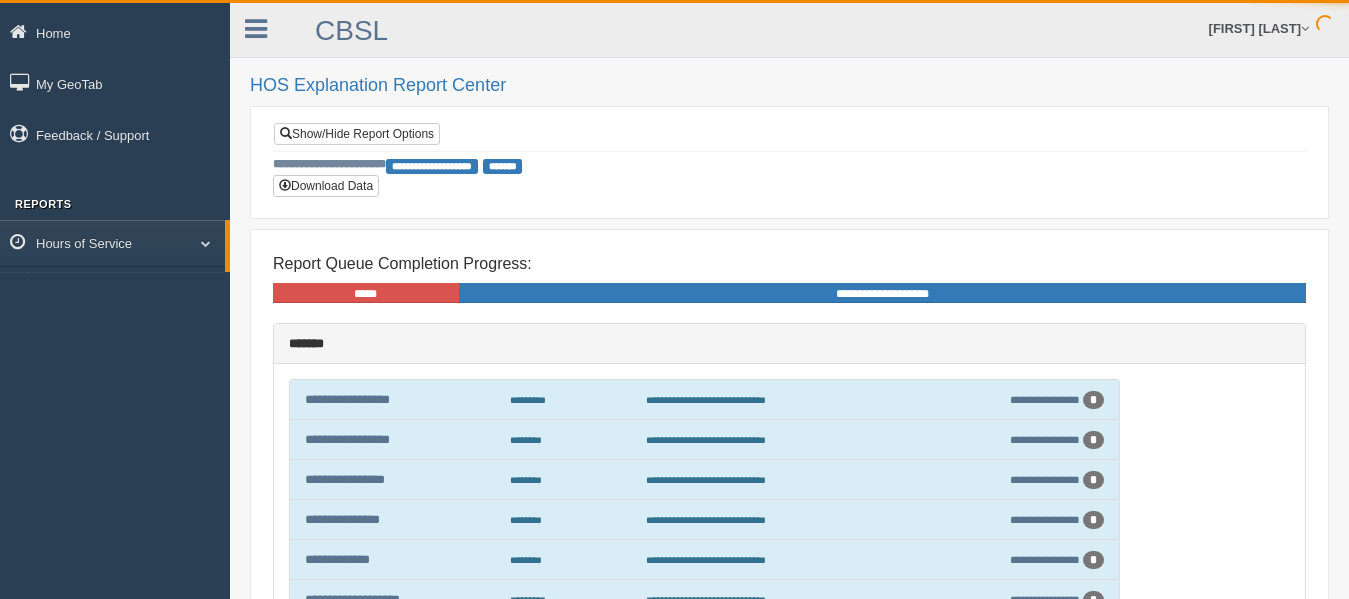 scroll, scrollTop: 0, scrollLeft: 0, axis: both 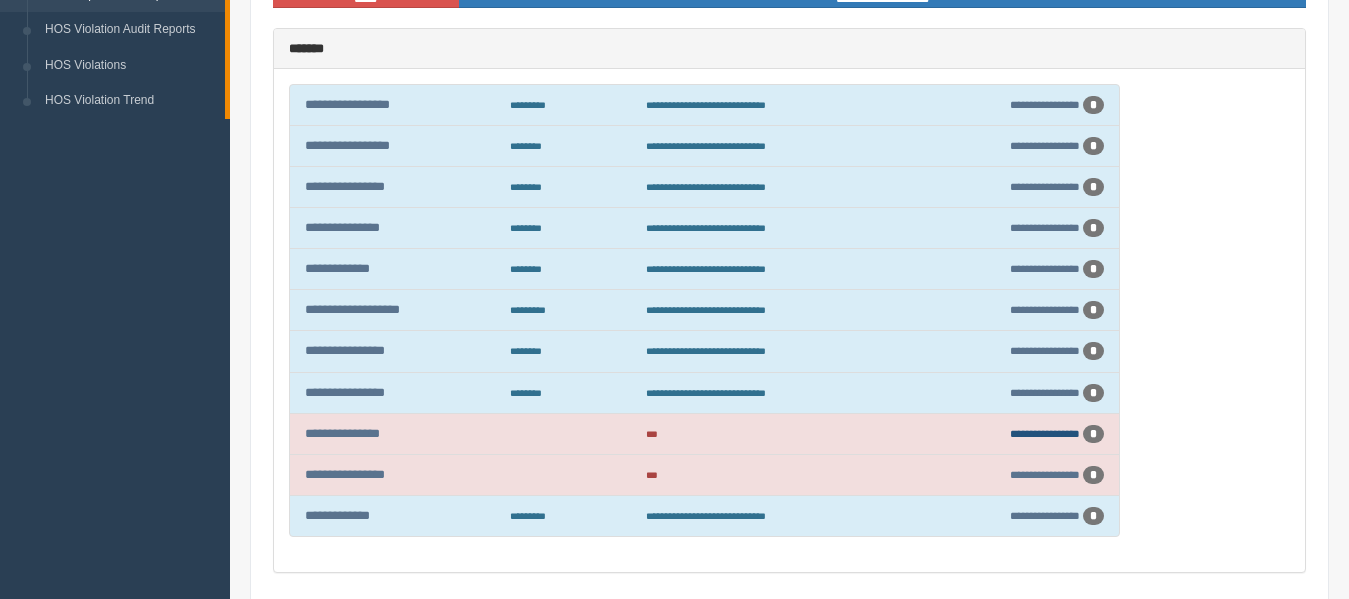 click on "**********" at bounding box center [1045, 433] 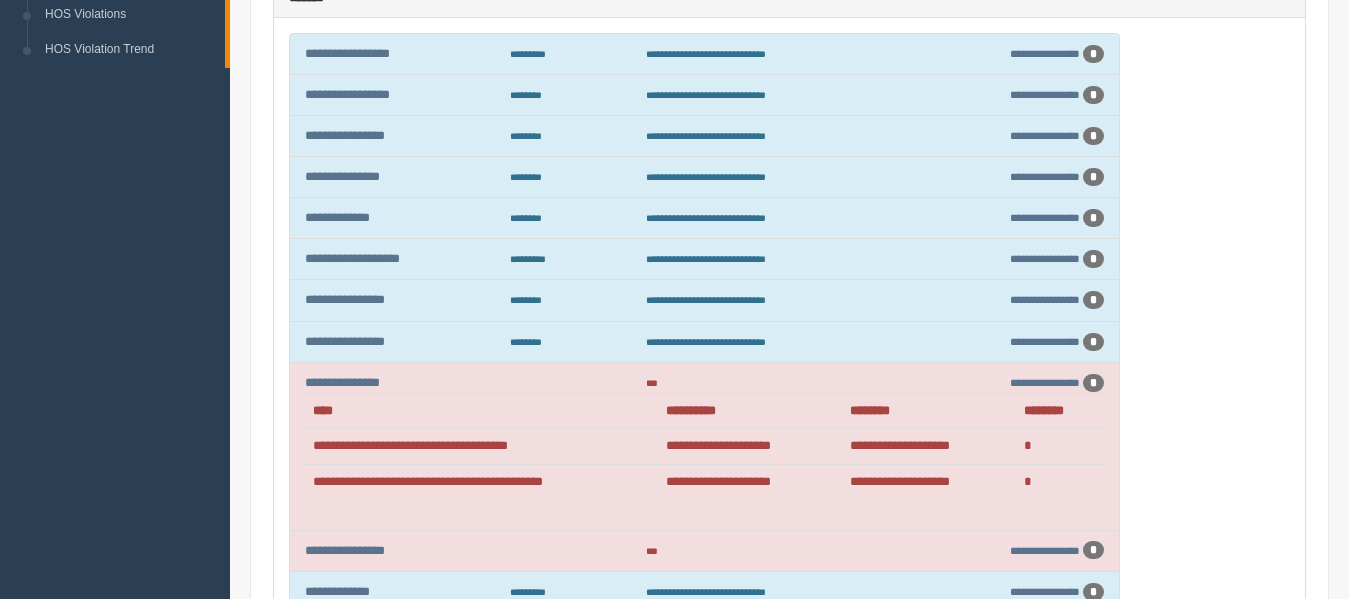 scroll, scrollTop: 358, scrollLeft: 0, axis: vertical 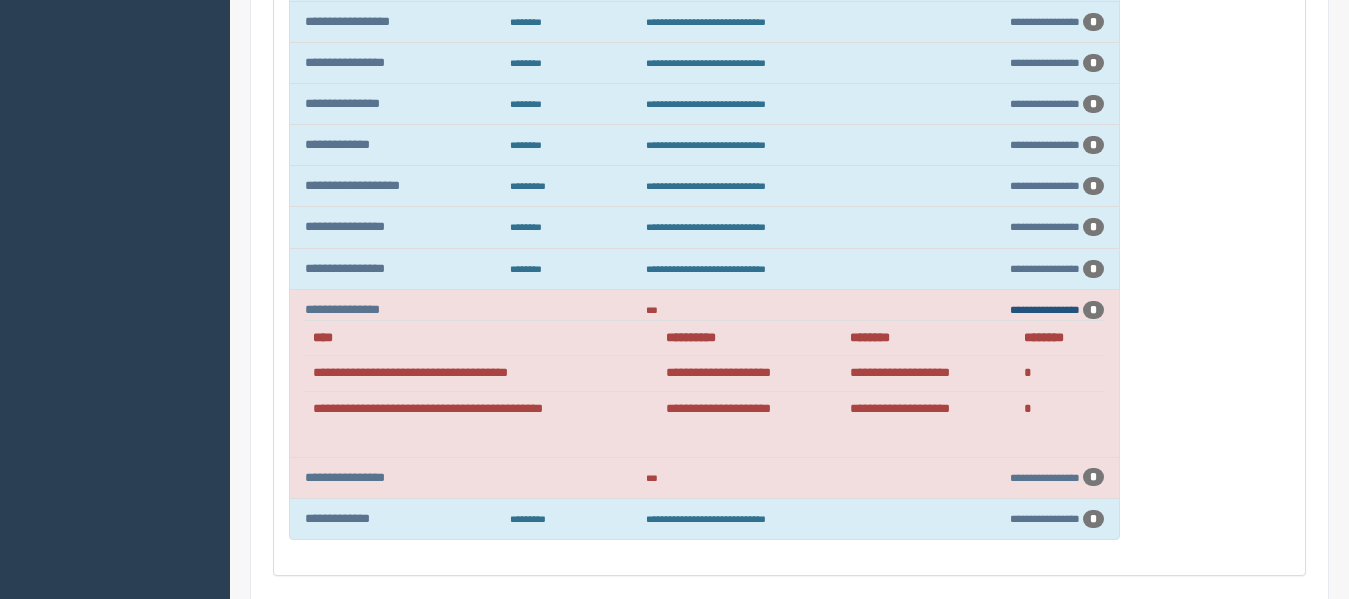 click on "**********" at bounding box center [1045, 309] 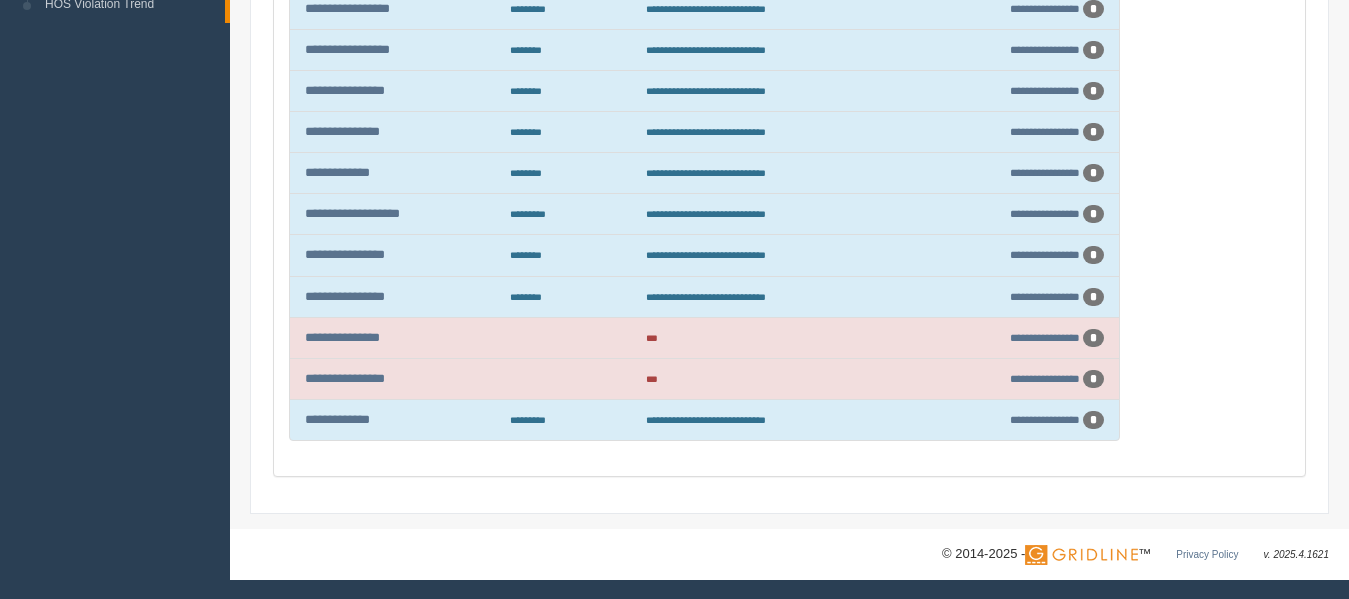 scroll, scrollTop: 391, scrollLeft: 0, axis: vertical 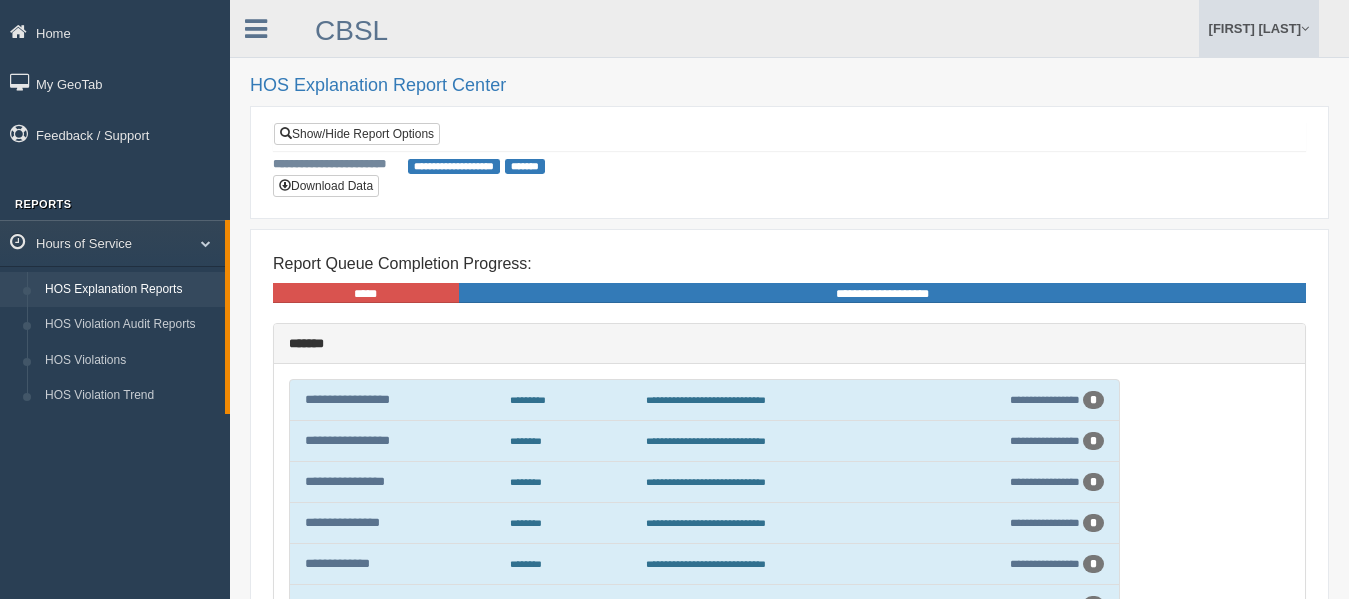 click on "[FIRST] [LAST]" at bounding box center (1259, 28) 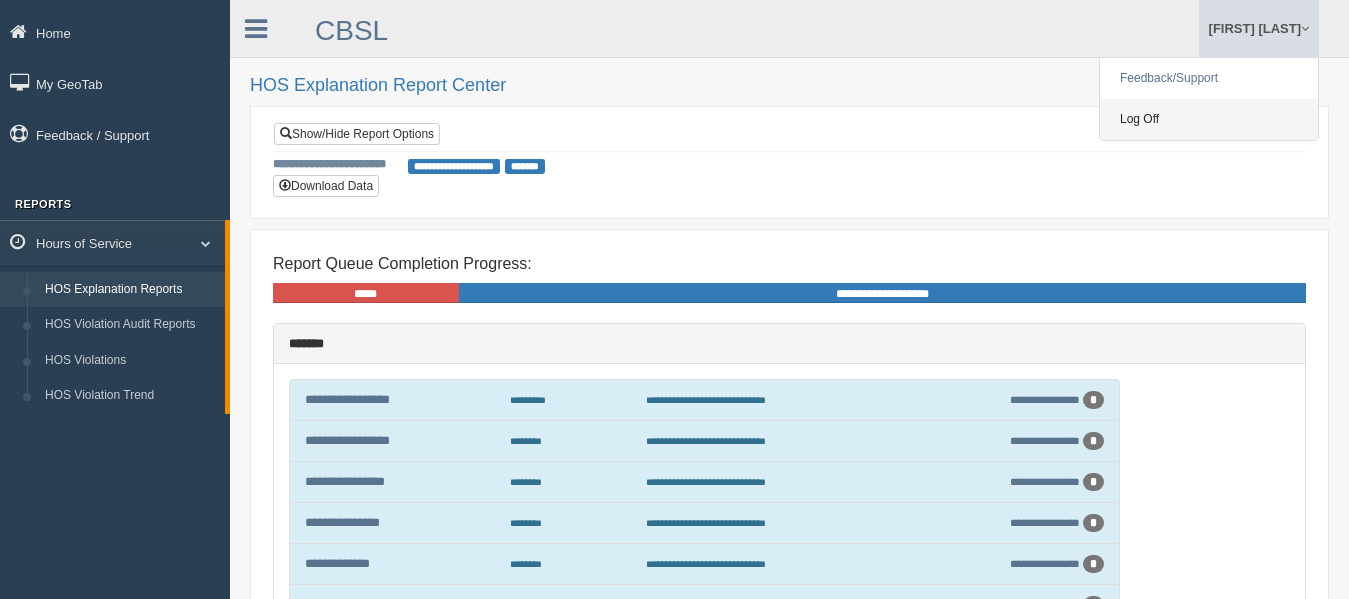click on "Log Off" at bounding box center [1209, 119] 